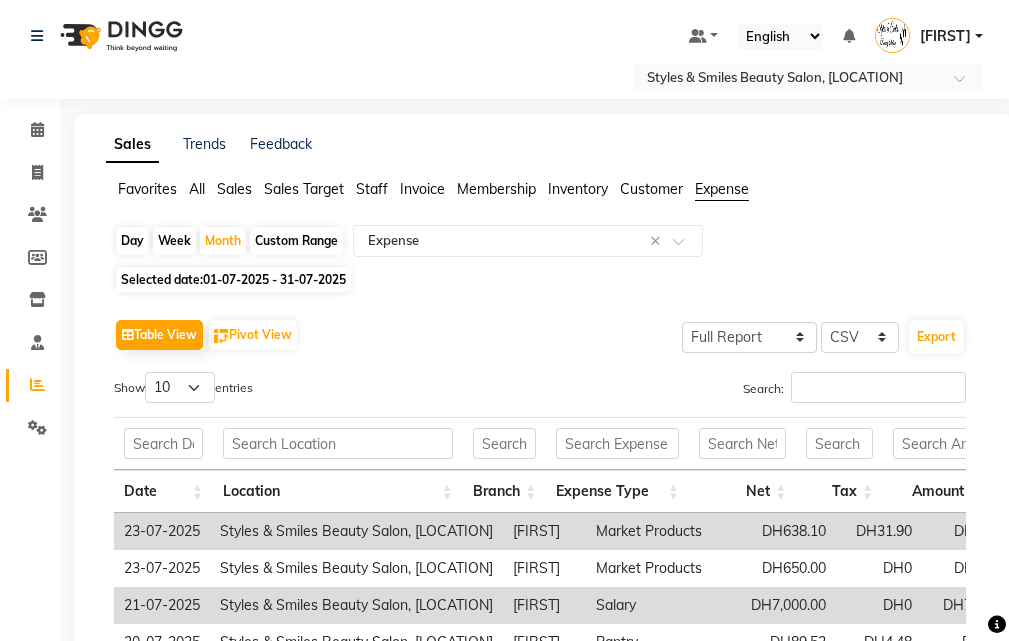 select on "full_report" 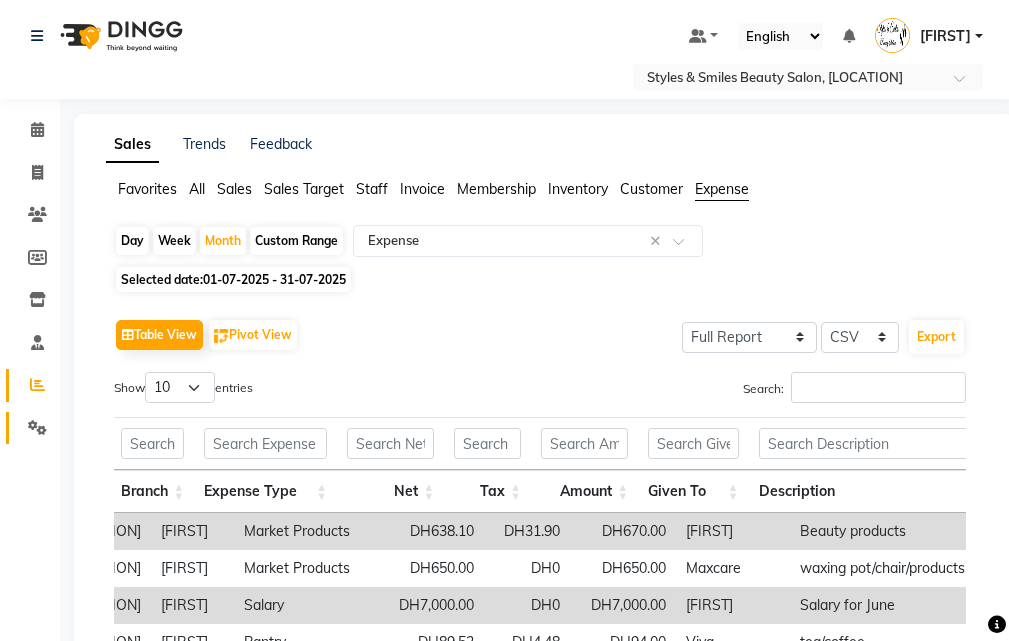 click on "Settings" 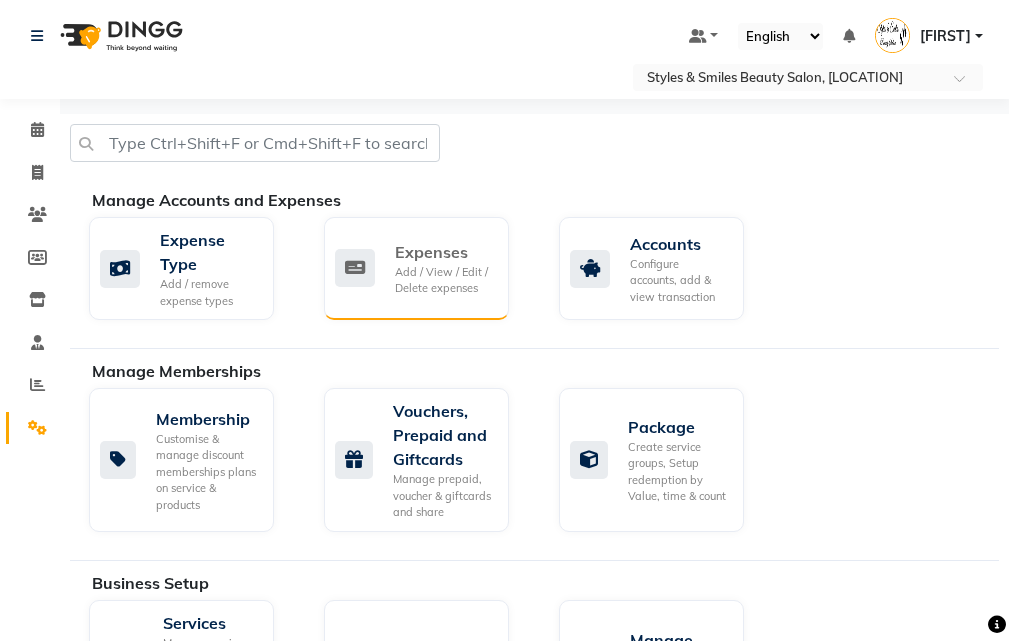 click on "Add / View / Edit / Delete expenses" 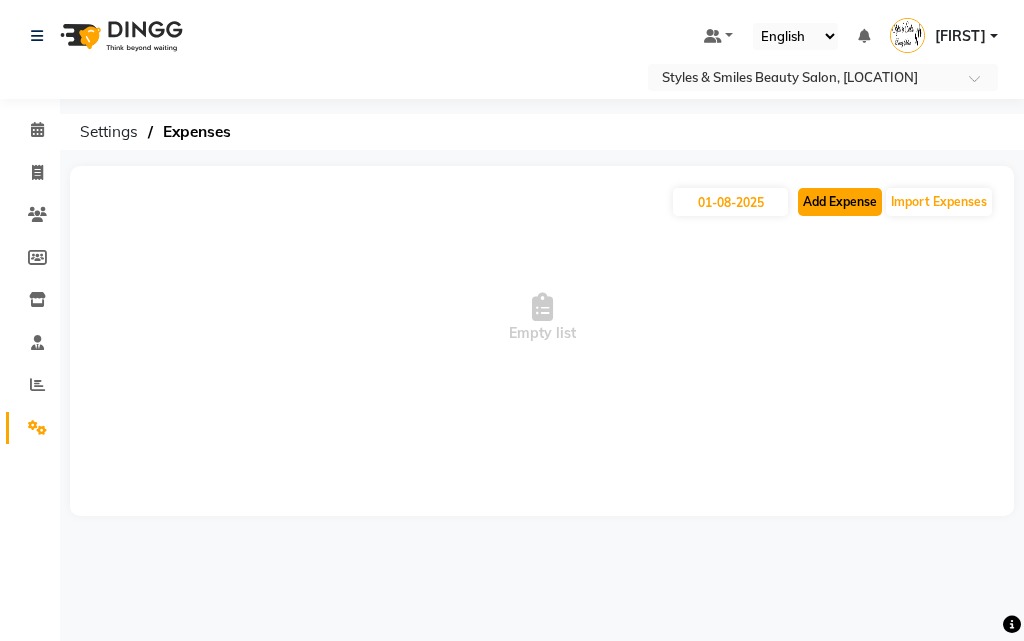 click on "Add Expense" 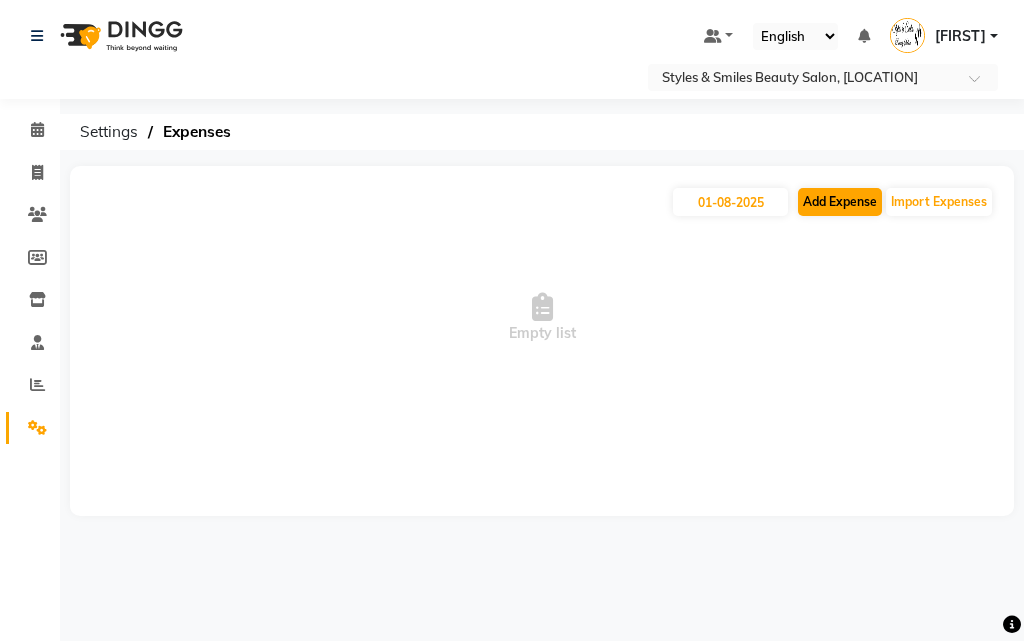 select on "1" 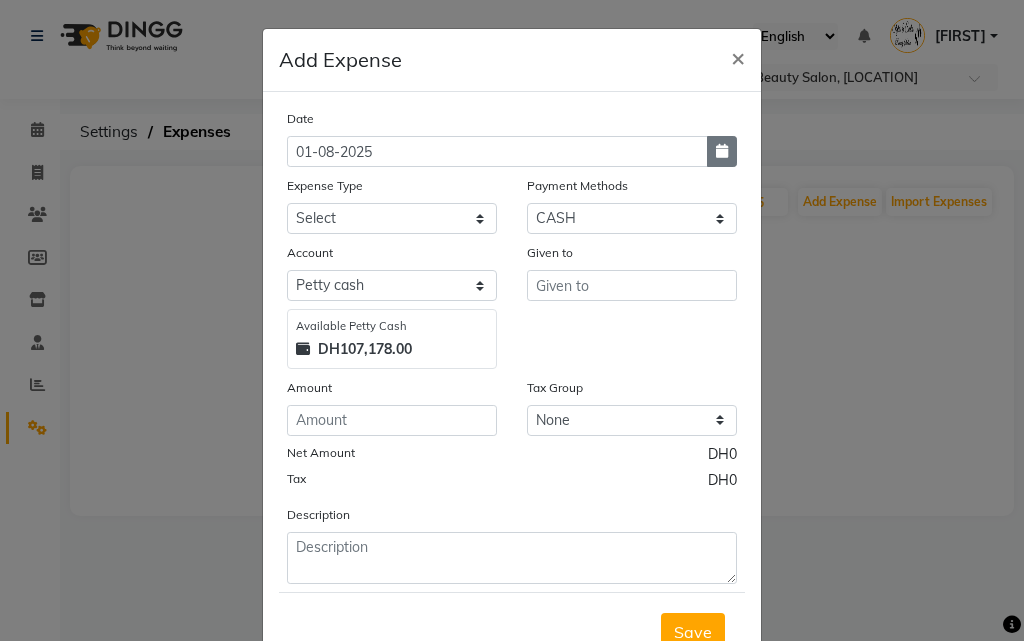 click 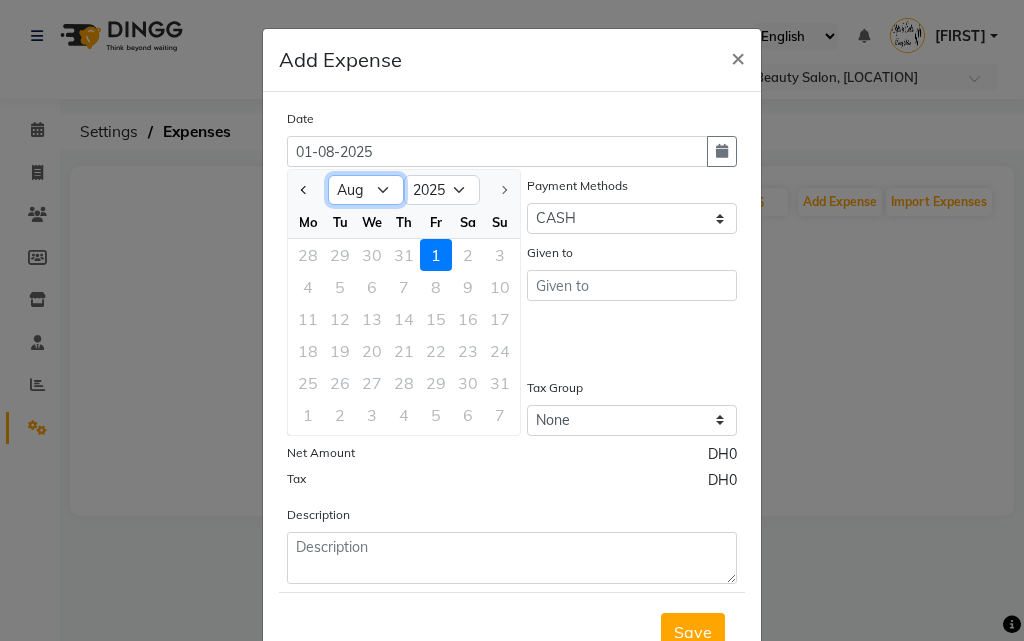 click on "Jan Feb Mar Apr May Jun Jul Aug" 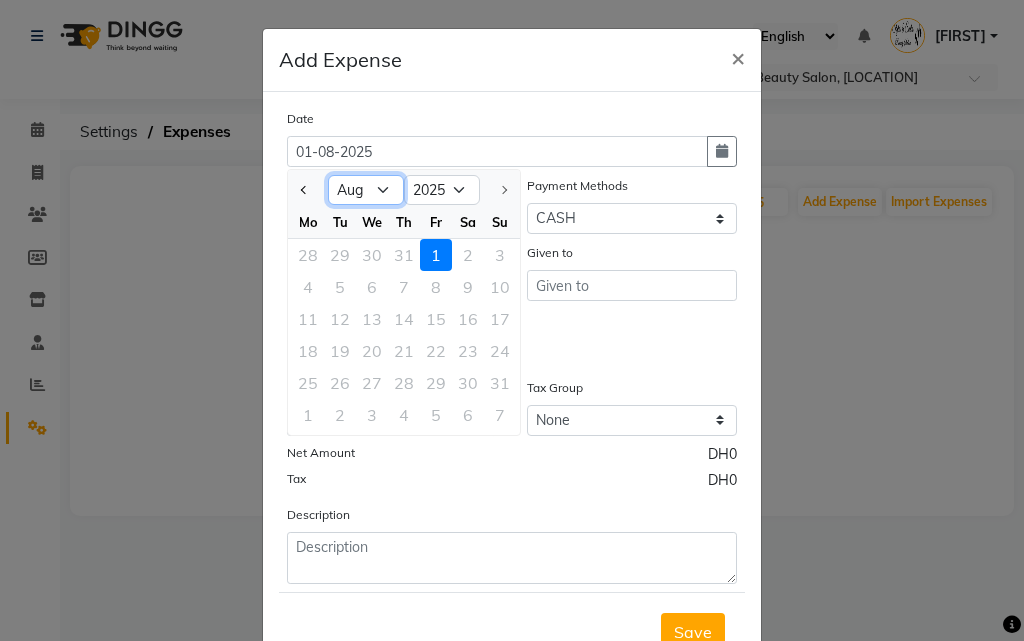 select on "7" 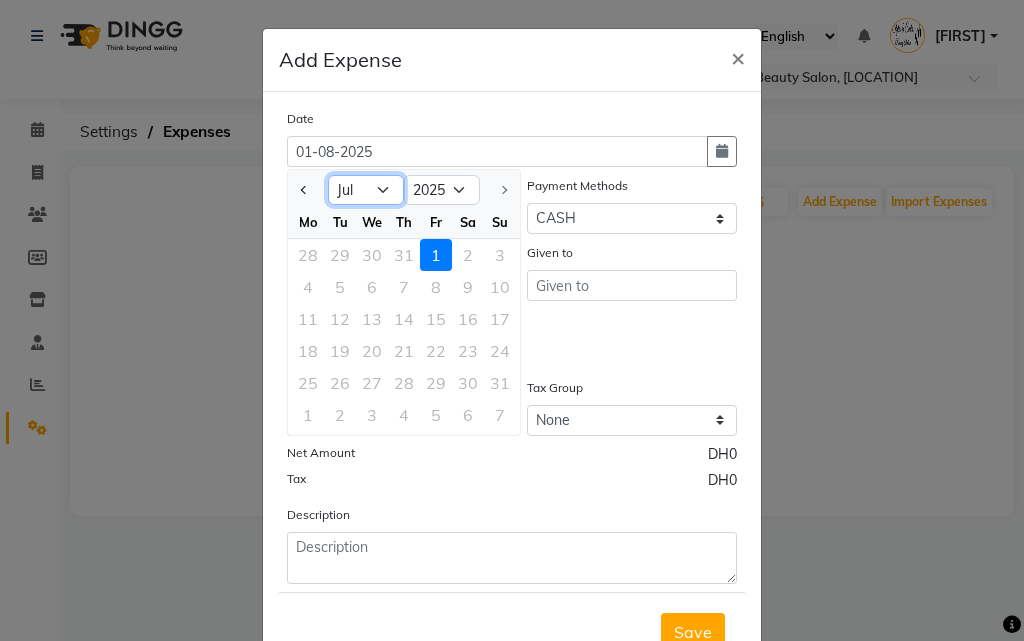 click on "Jan Feb Mar Apr May Jun Jul Aug" 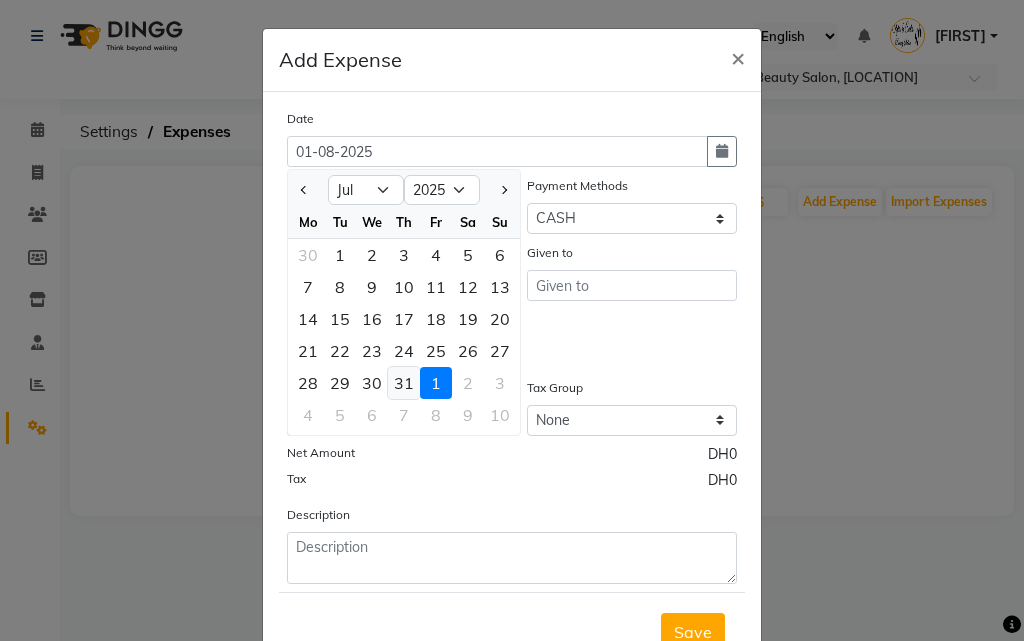 click on "31" 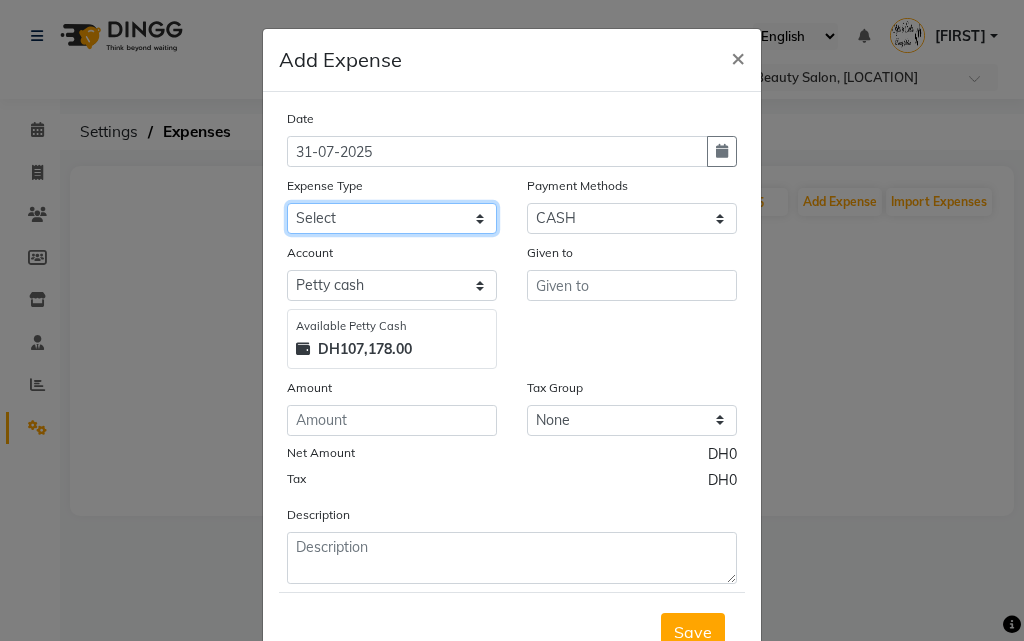 click on "Select Advance Salary Bank charges Car maintenance  Cash transfer to bank Cash transfer to hub Client Snacks Clinical charges Equipment Fuel Govt fee Incentive Insurance International purchase Loan Repayment Maintenance Marketing Market Products Miscellaneous MRA Other Pantry Product Rent Salary Staff Snacks Tax Tea & Refreshment Utilities" 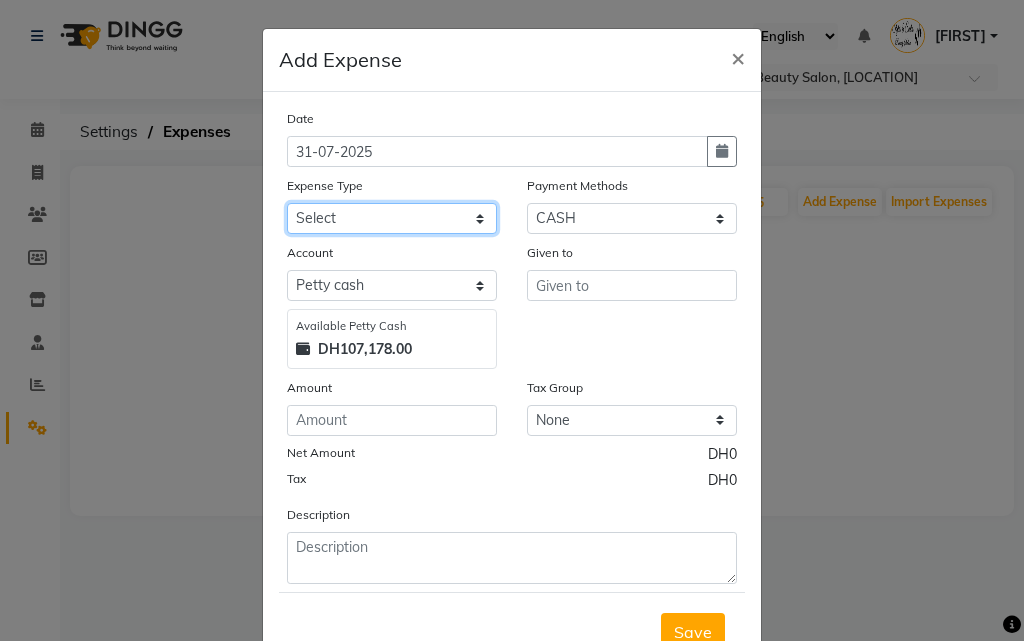 select on "4429" 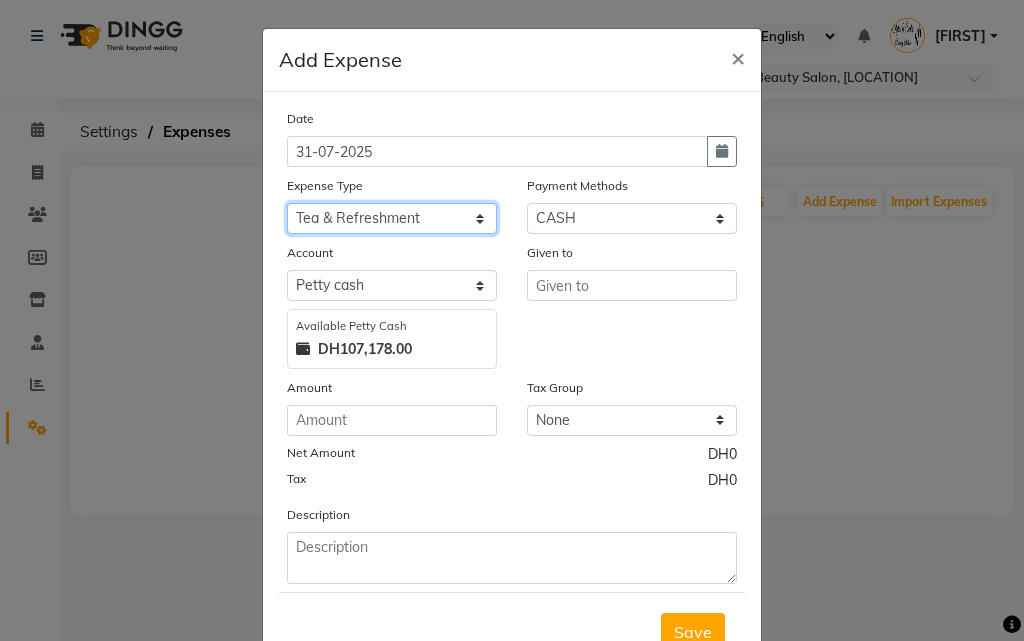 click on "Select Advance Salary Bank charges Car maintenance  Cash transfer to bank Cash transfer to hub Client Snacks Clinical charges Equipment Fuel Govt fee Incentive Insurance International purchase Loan Repayment Maintenance Marketing Market Products Miscellaneous MRA Other Pantry Product Rent Salary Staff Snacks Tax Tea & Refreshment Utilities" 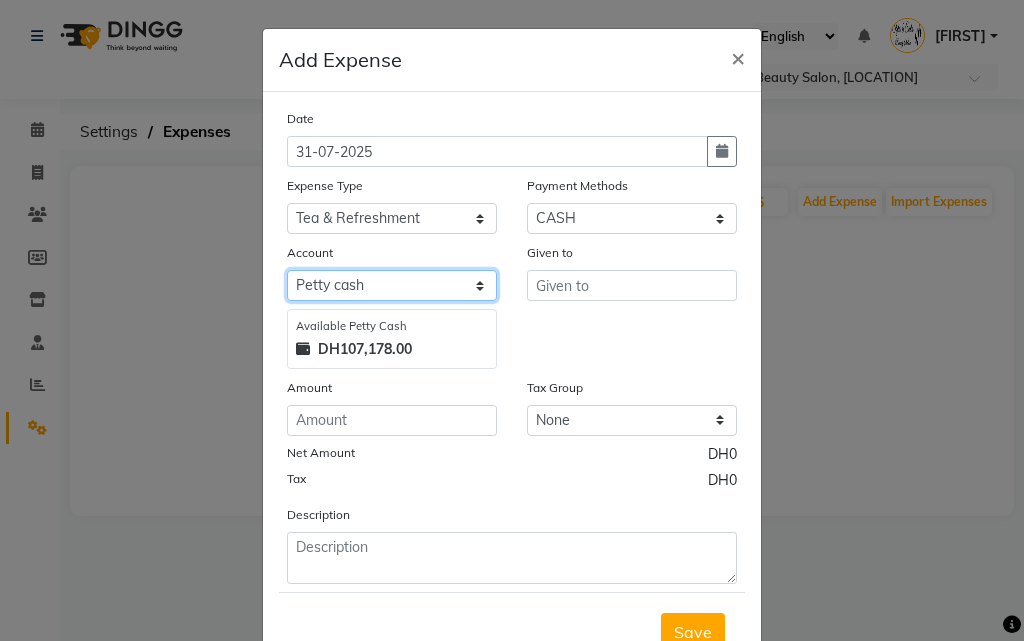 click on "Select Petty cash Default account" 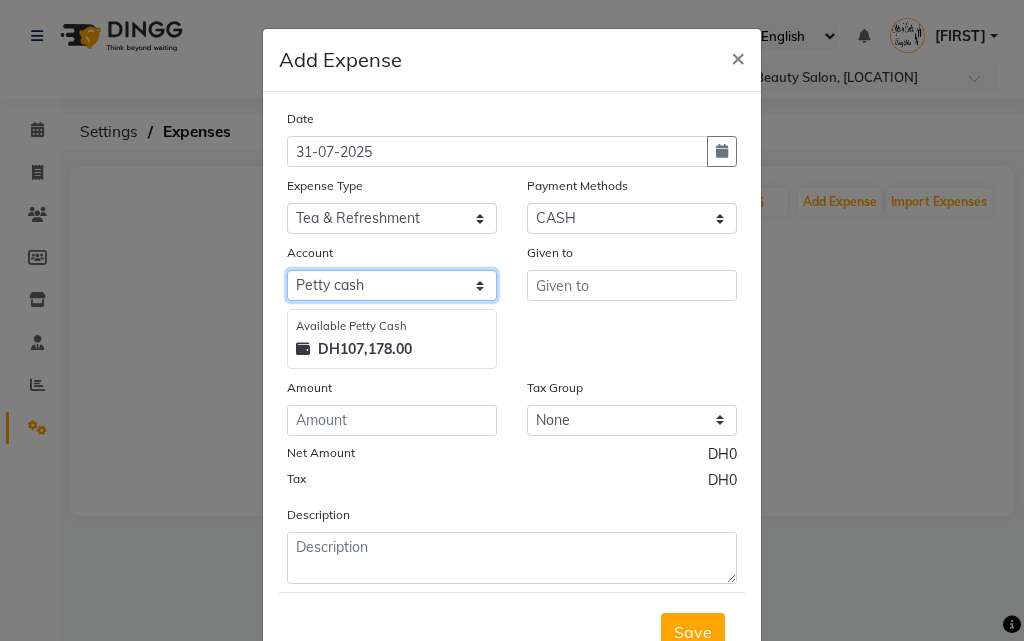 select on "2854" 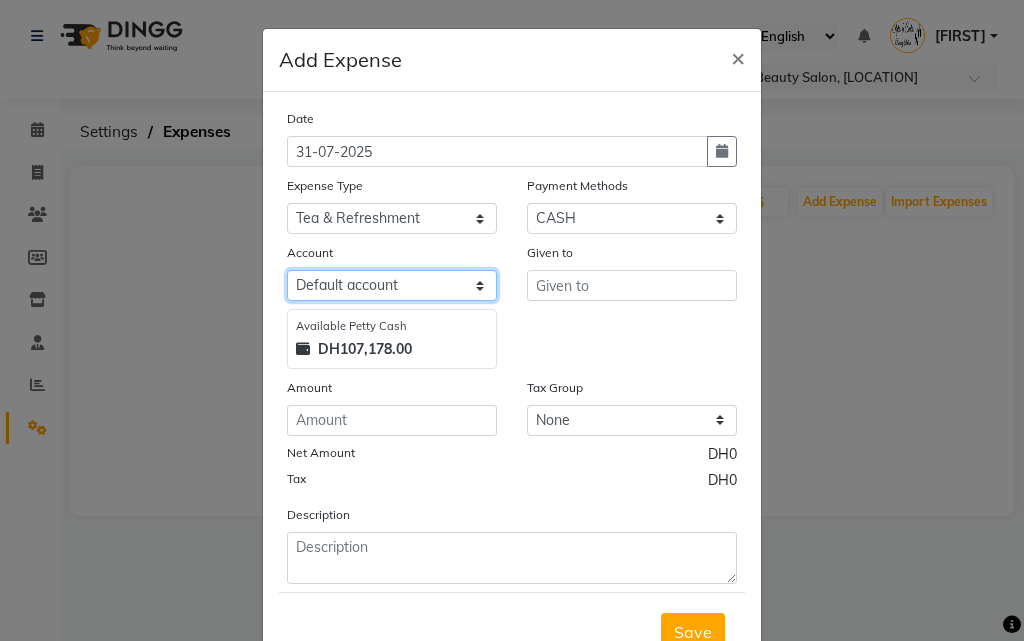 click on "Select Petty cash Default account" 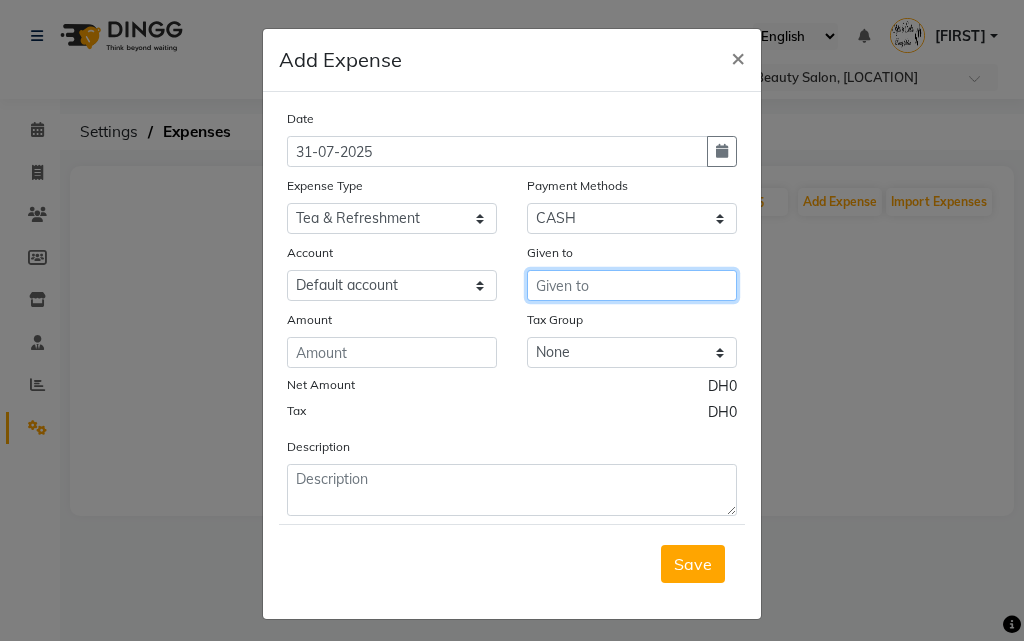 click at bounding box center [632, 285] 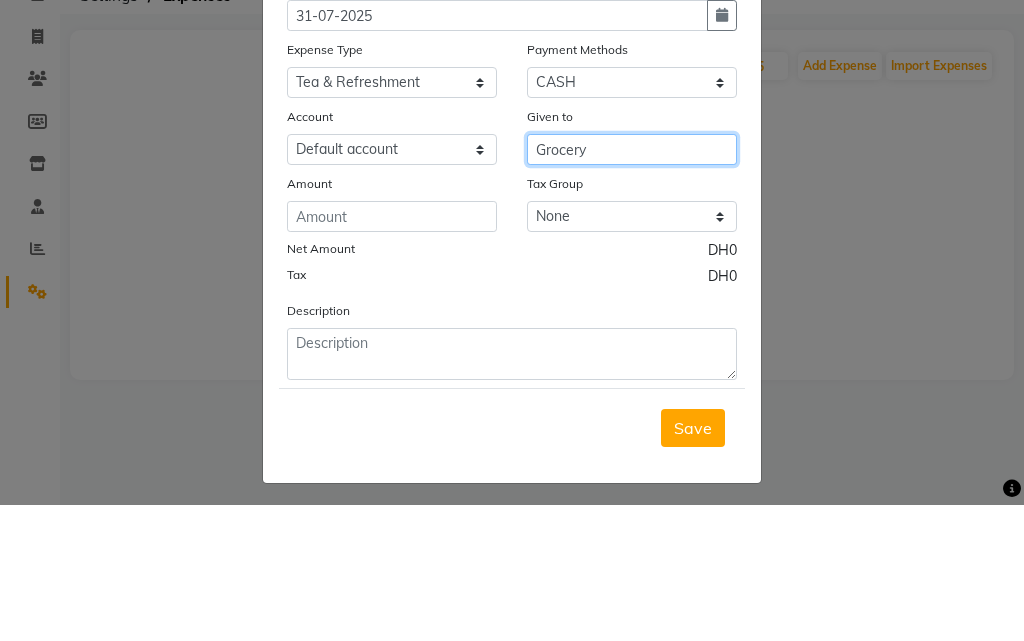 type on "Grocery" 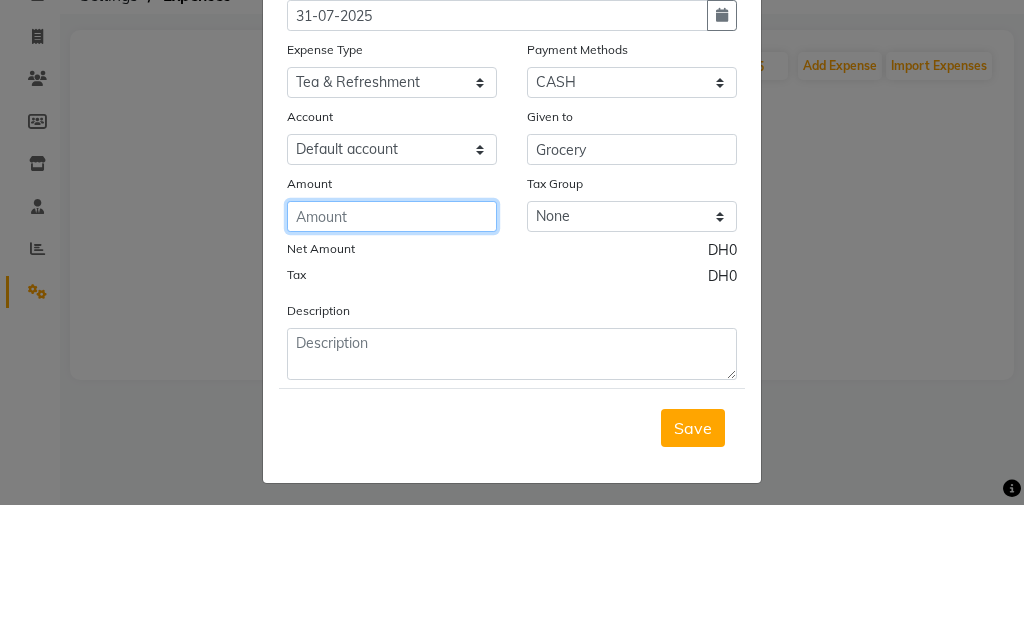 click 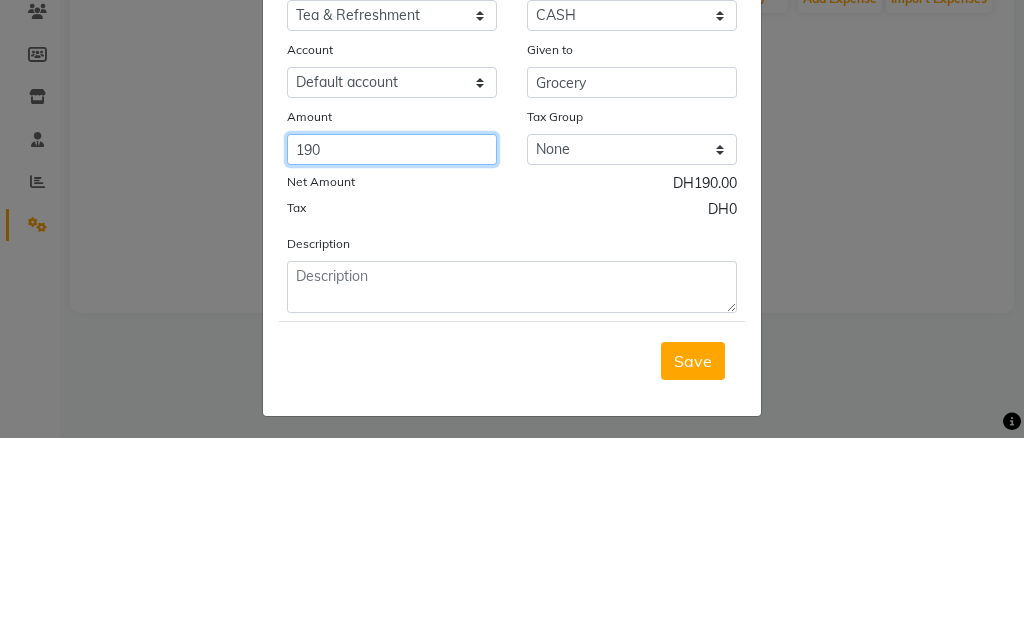 type on "190" 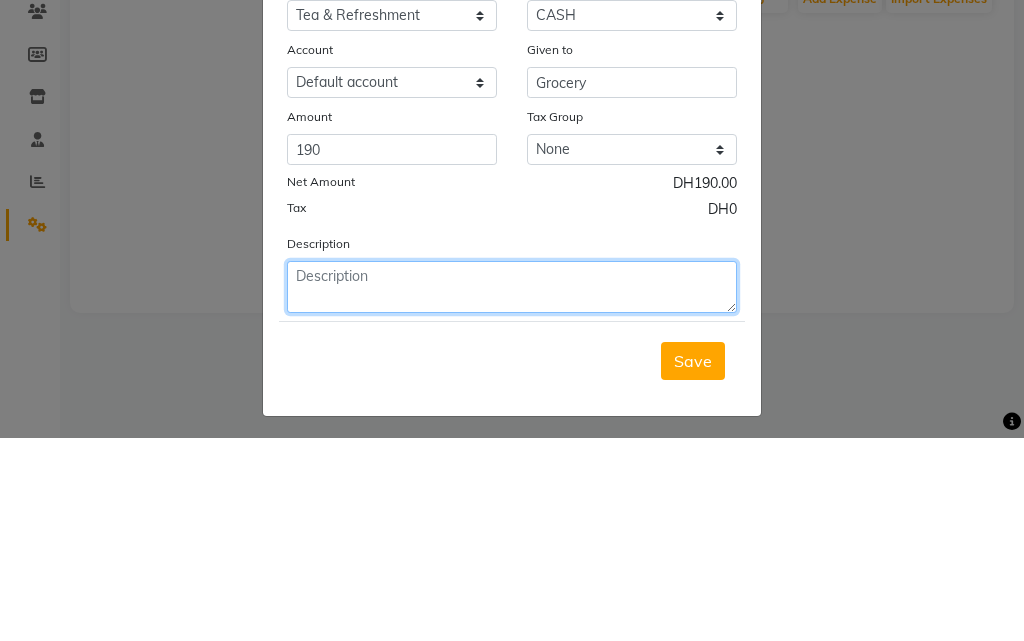 click 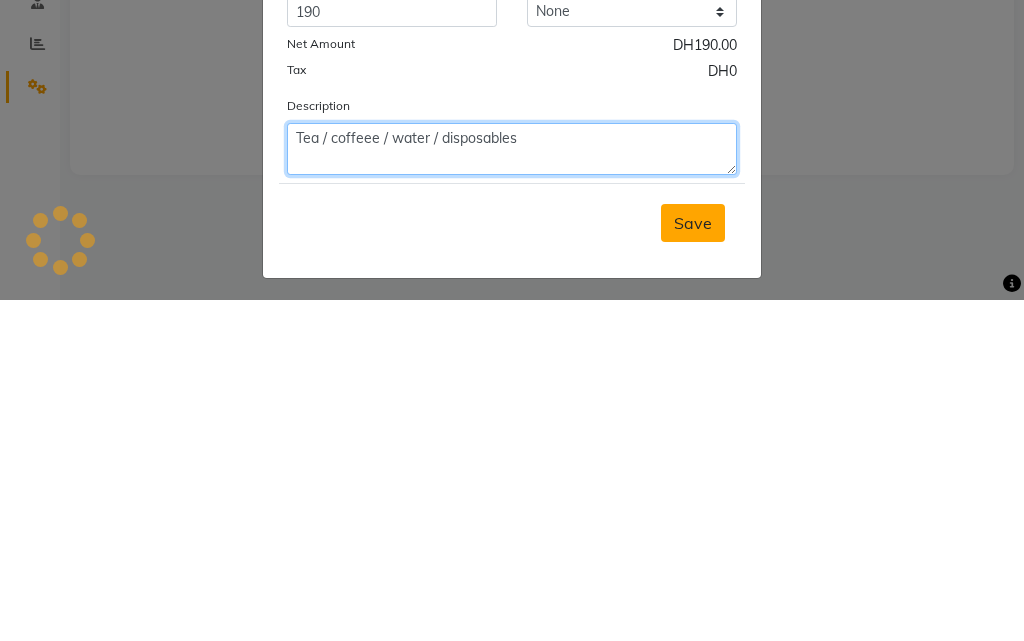 type on "Tea / coffeee / water / disposables" 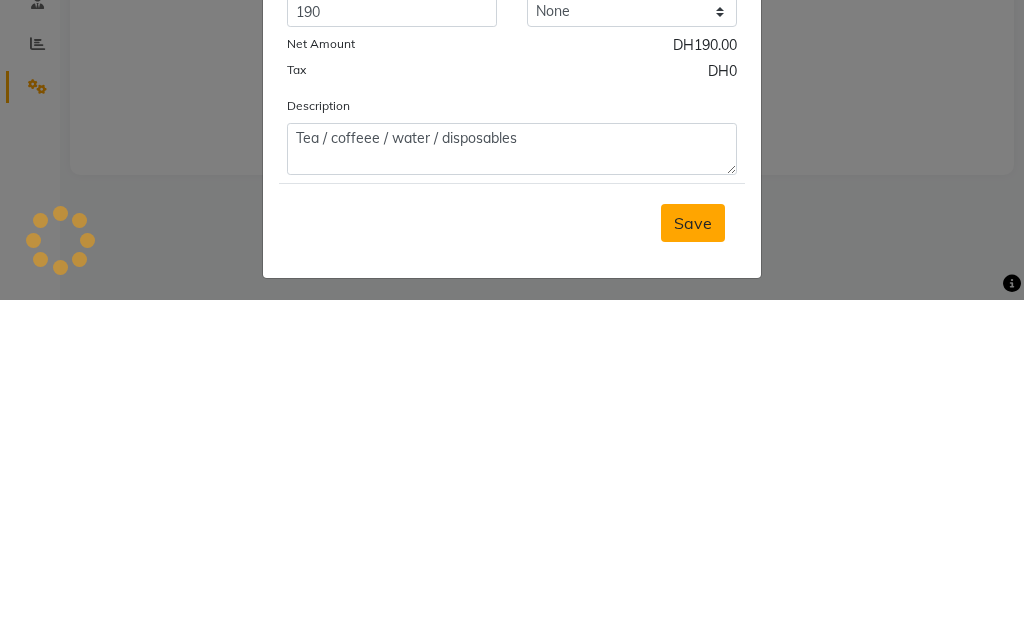 click on "Save" at bounding box center [693, 564] 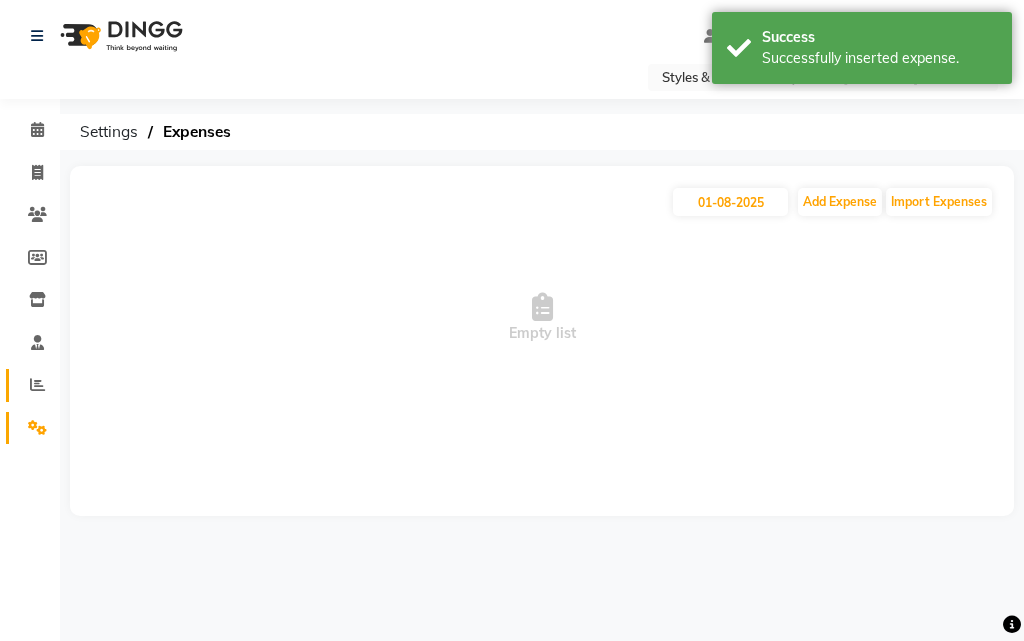 click on "Reports" 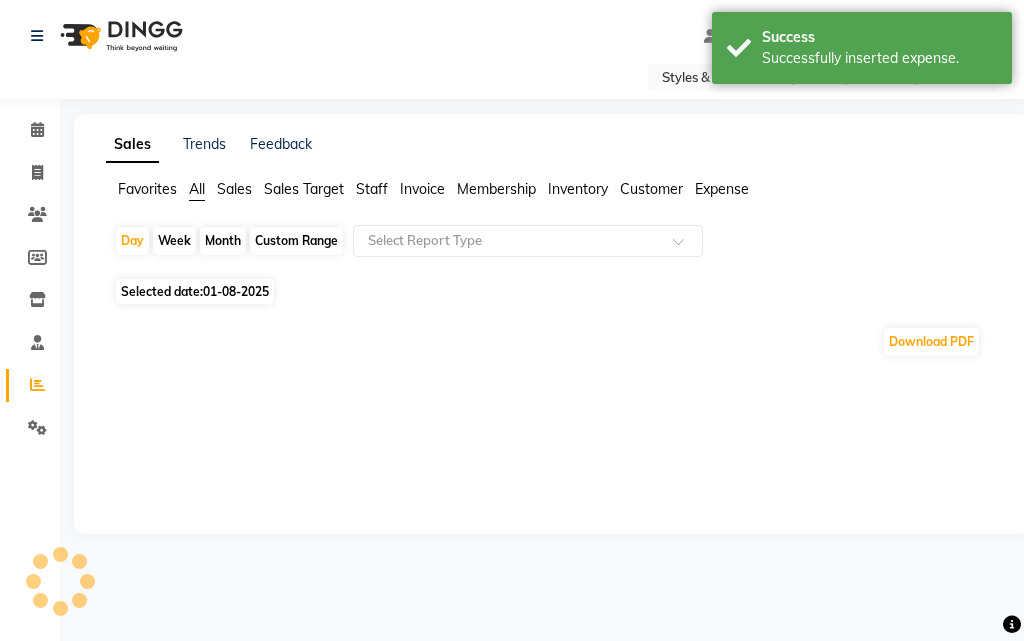 click on "Month" 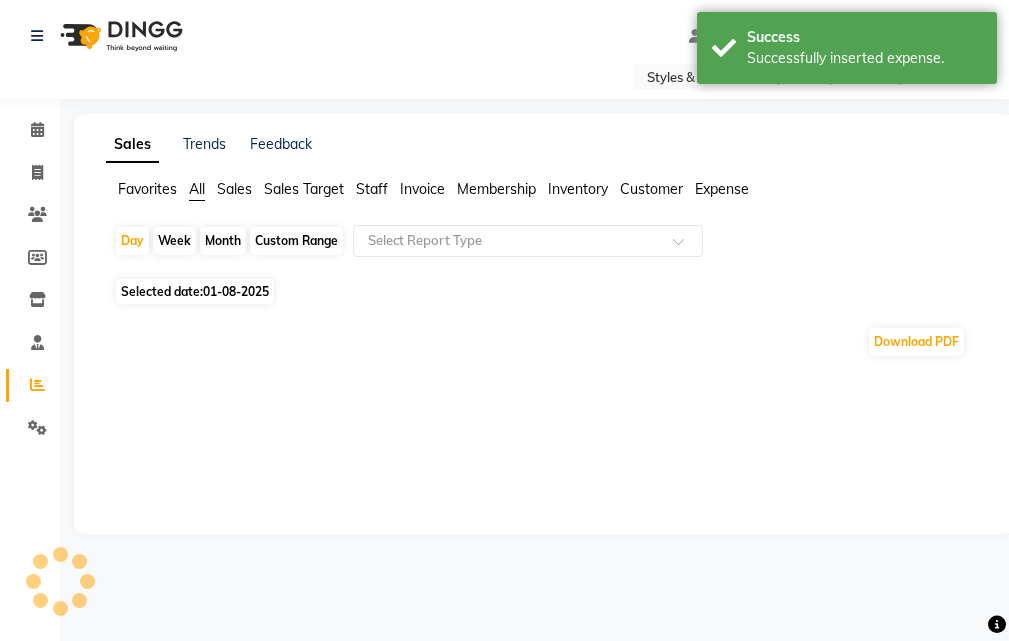 select on "8" 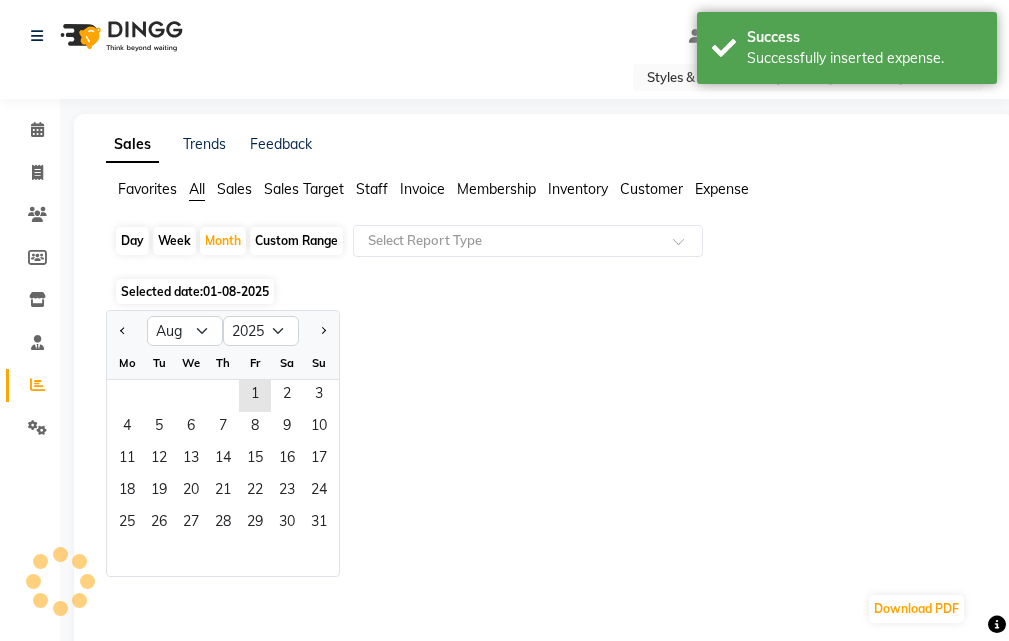 click on "Download PDF" 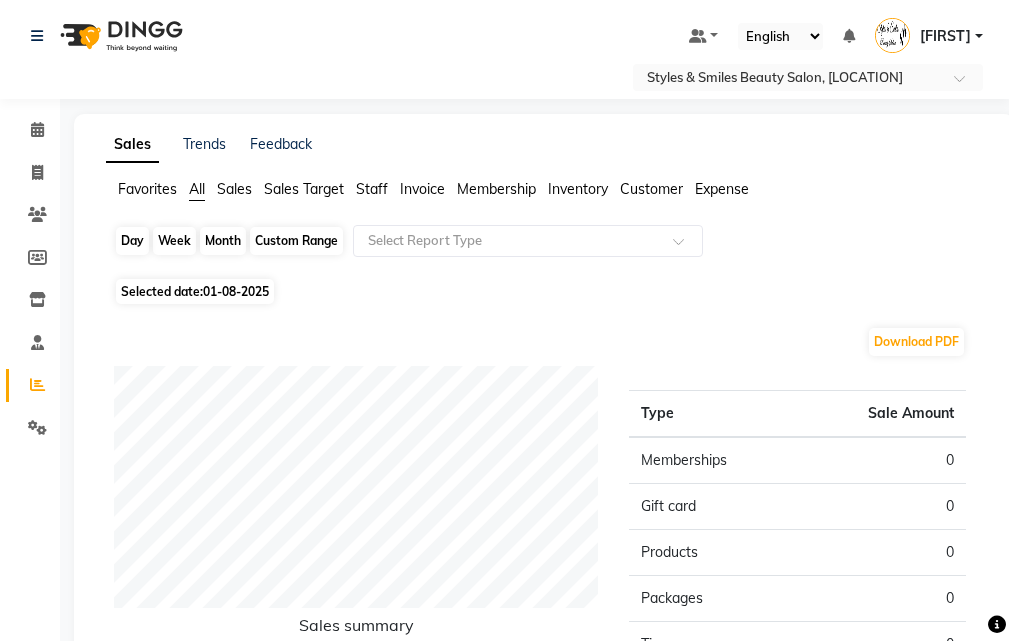 click on "Month" 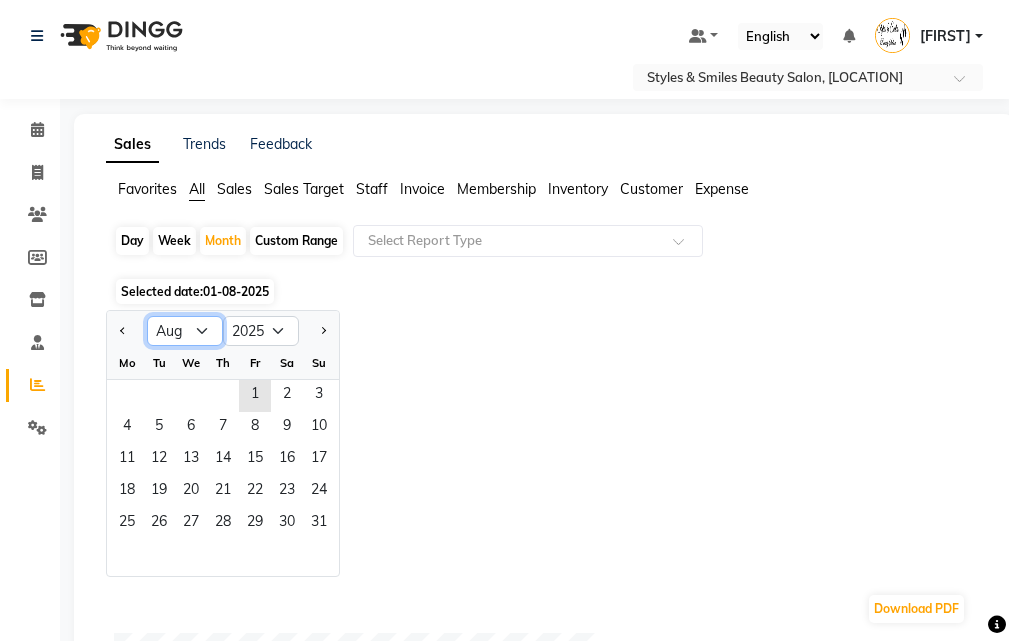 click on "Jan Feb Mar Apr May Jun Jul Aug Sep Oct Nov Dec" 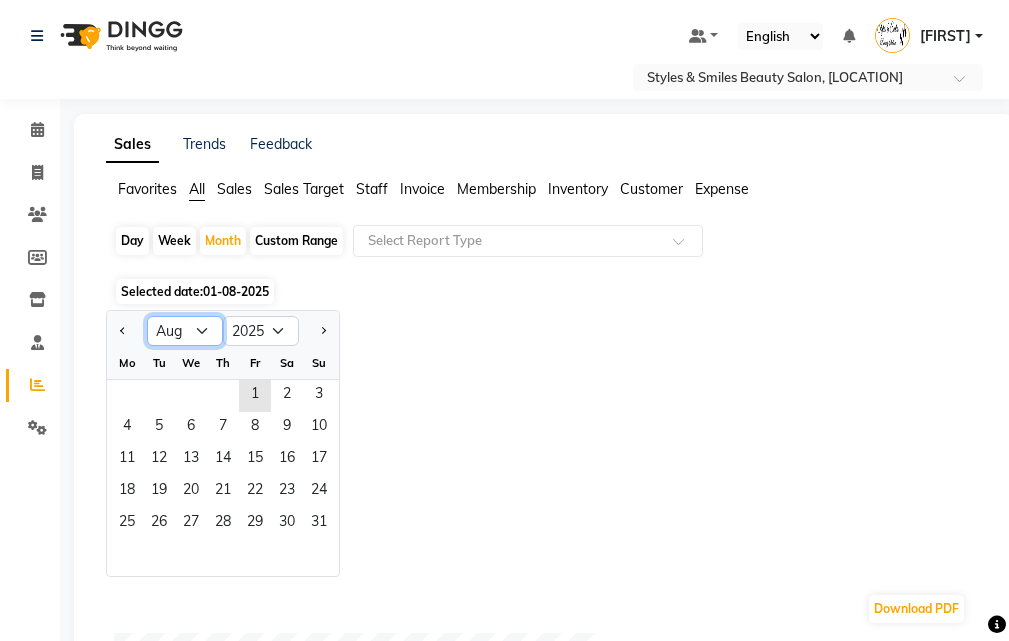 select on "7" 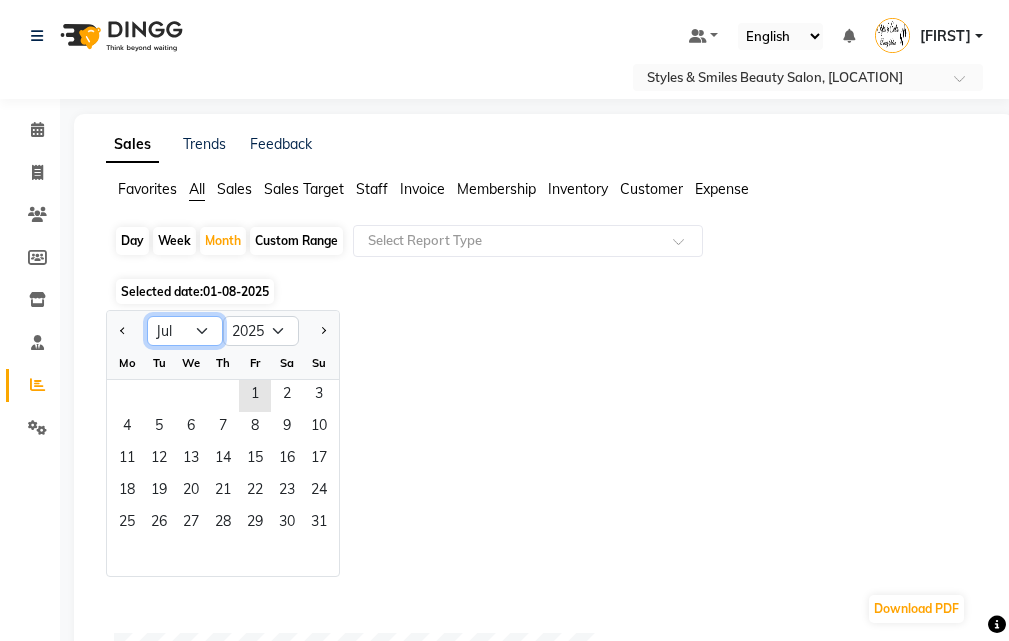 click on "Jan Feb Mar Apr May Jun Jul Aug Sep Oct Nov Dec" 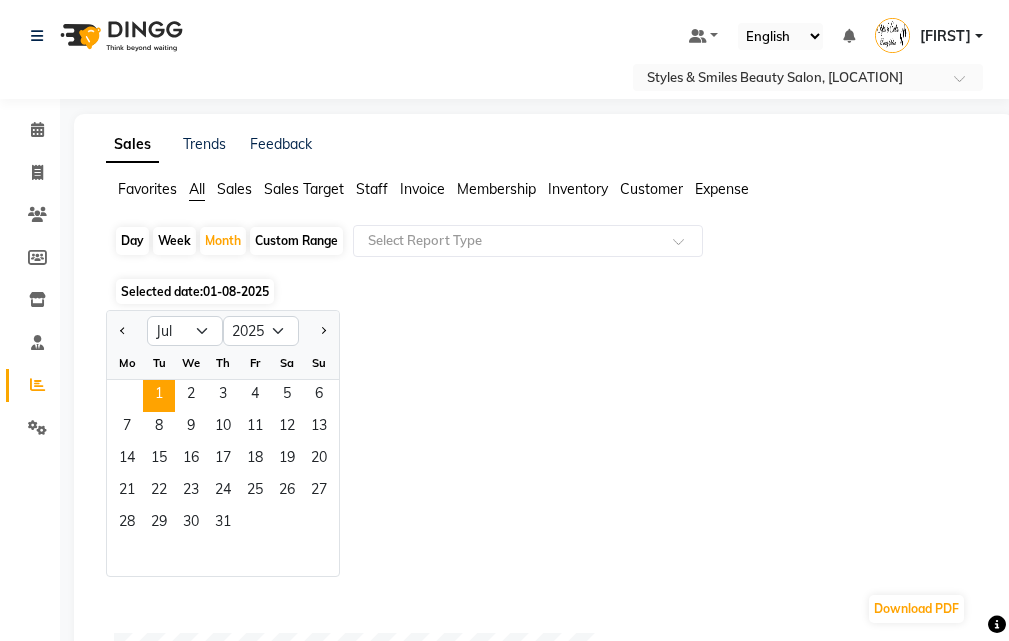 click on "1" 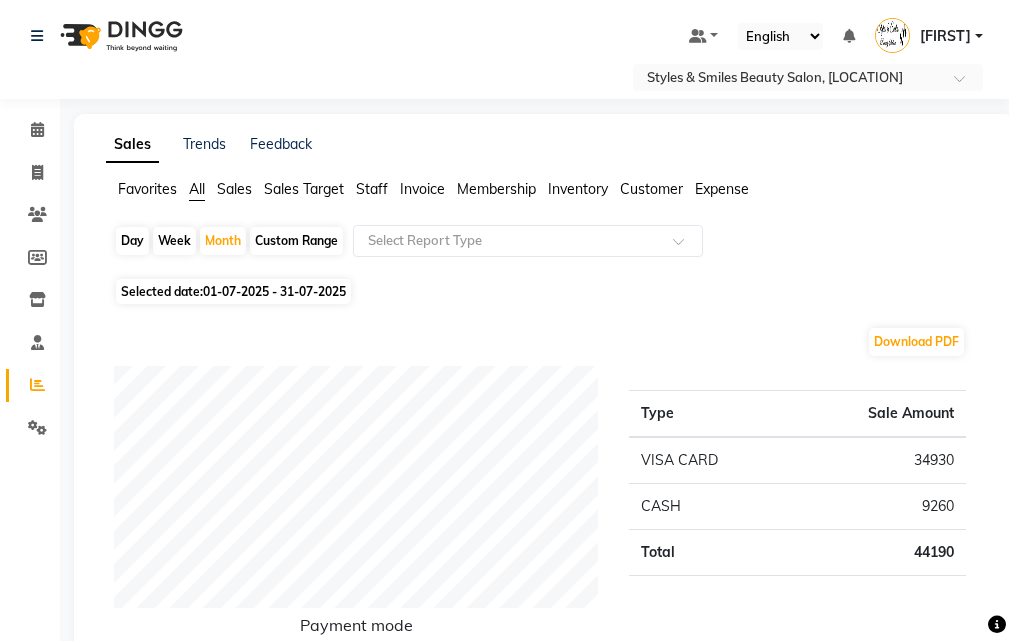 click on "Expense" 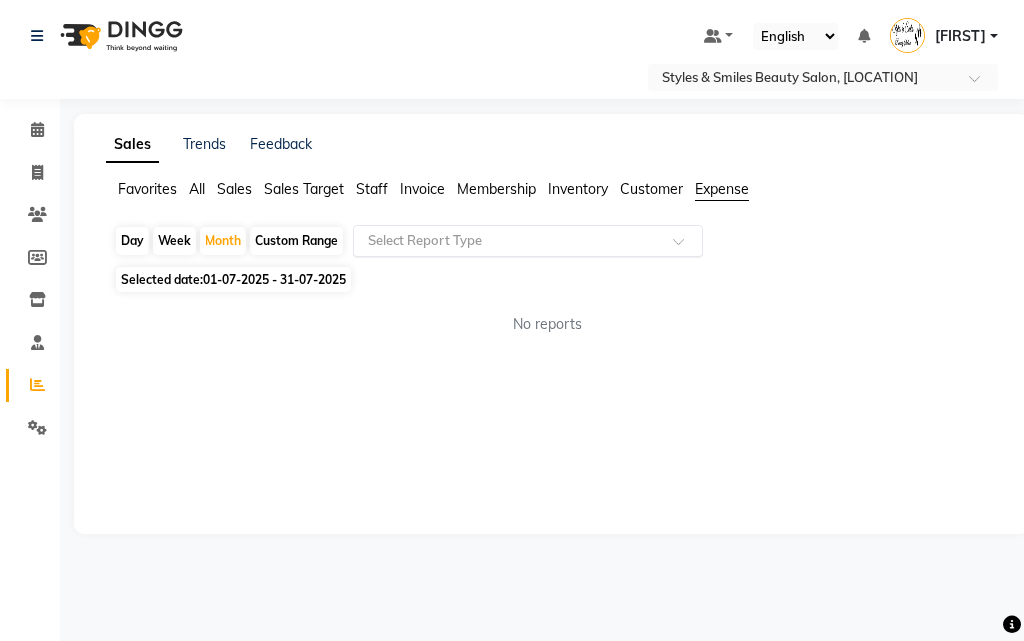 click 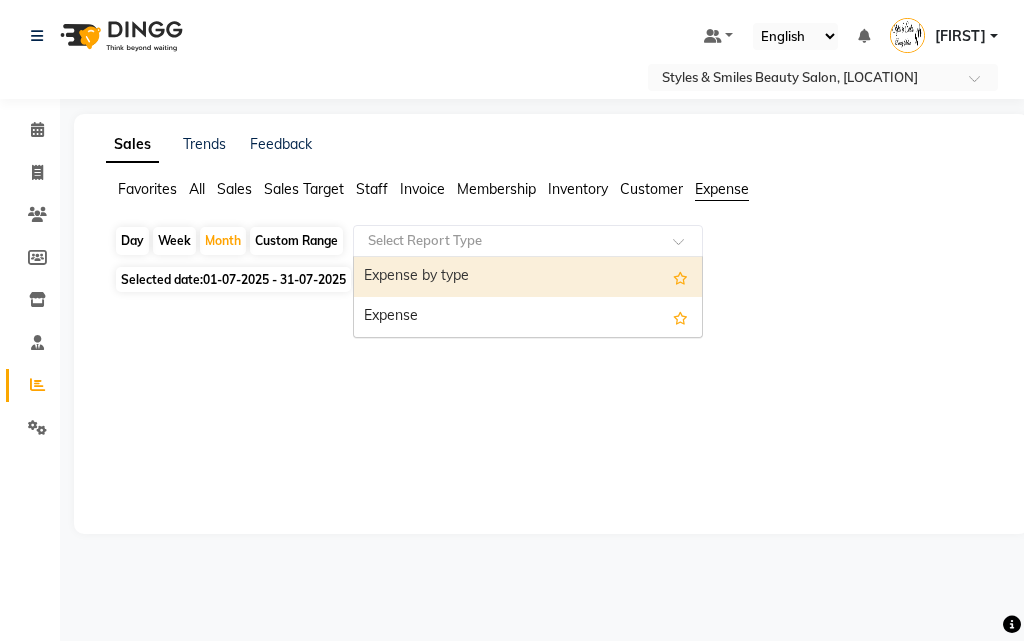 click on "Expense" at bounding box center (528, 317) 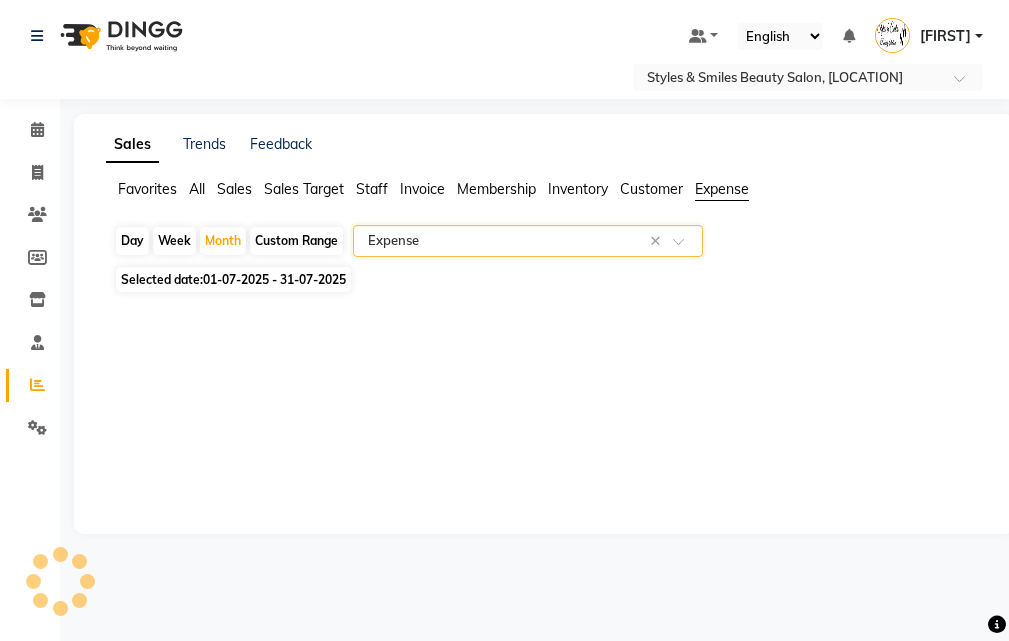 select on "full_report" 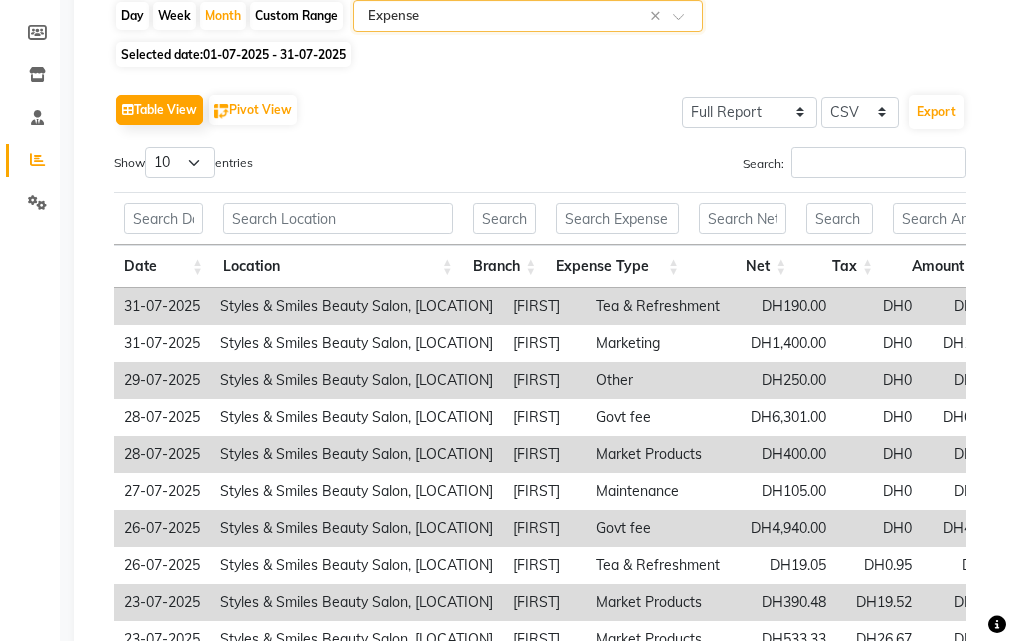 scroll, scrollTop: 423, scrollLeft: 0, axis: vertical 